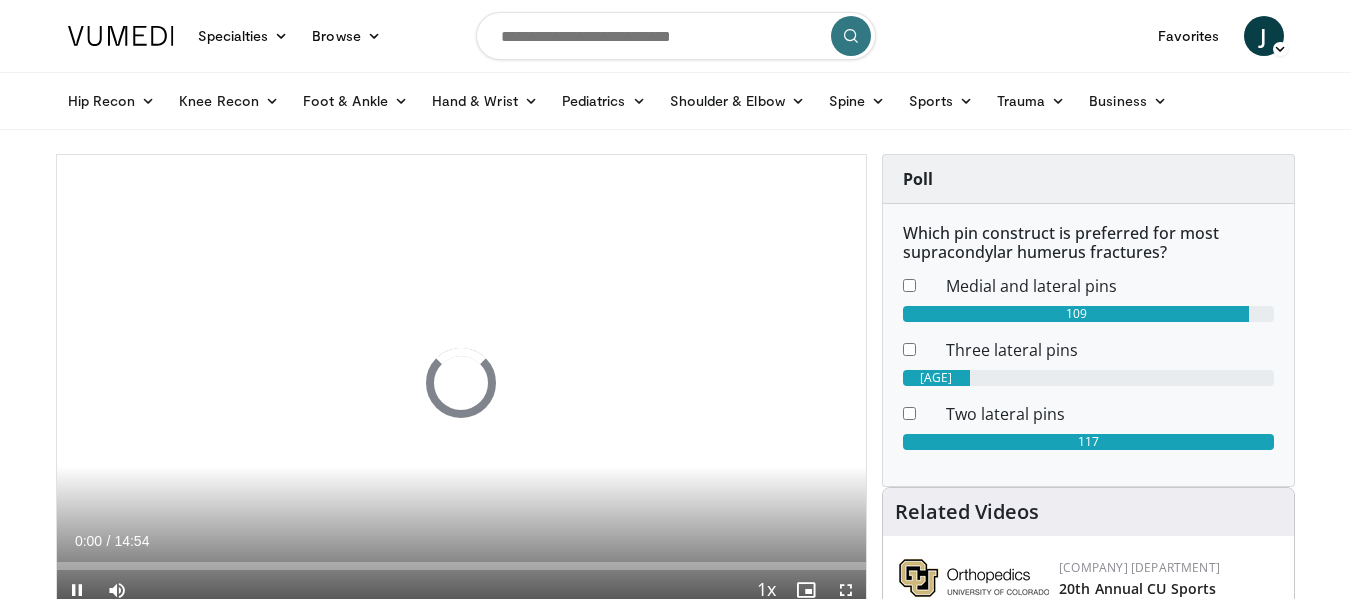 scroll, scrollTop: 0, scrollLeft: 0, axis: both 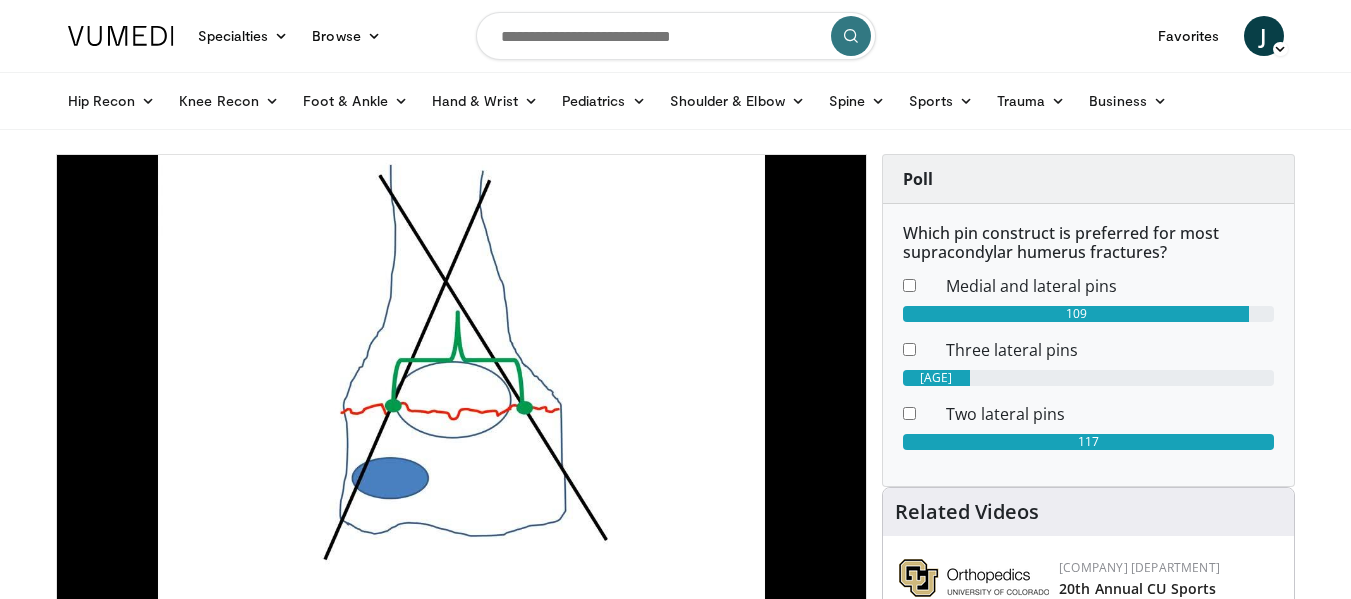 click at bounding box center (676, 36) 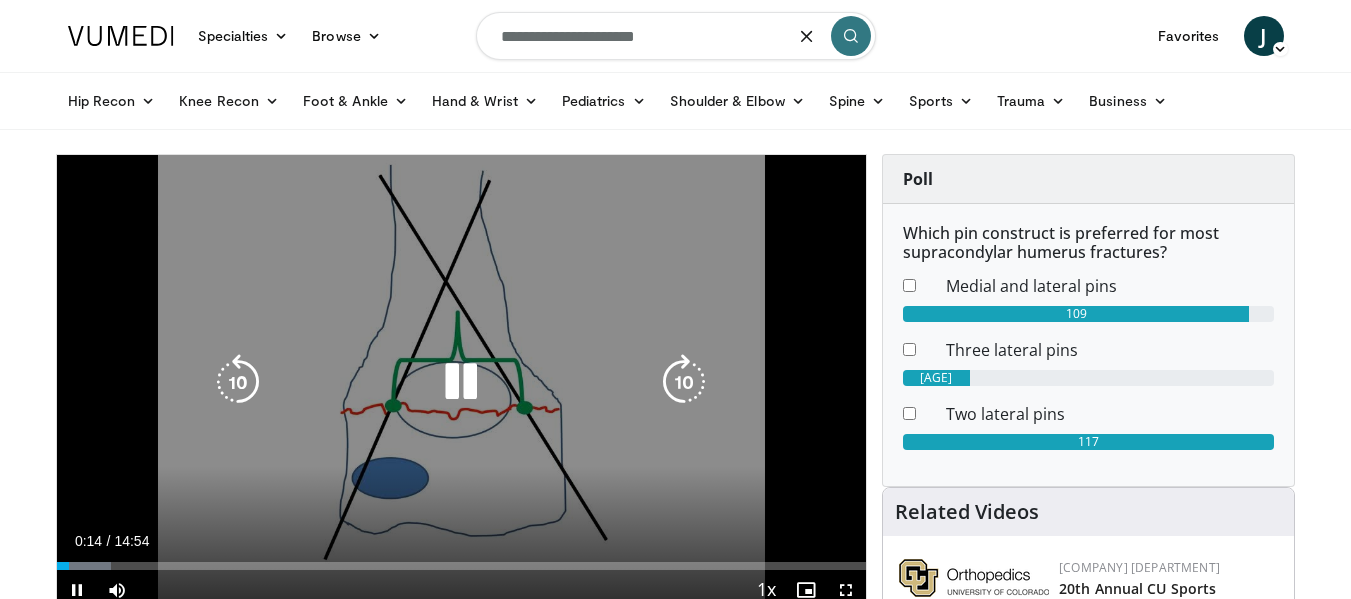 type on "**********" 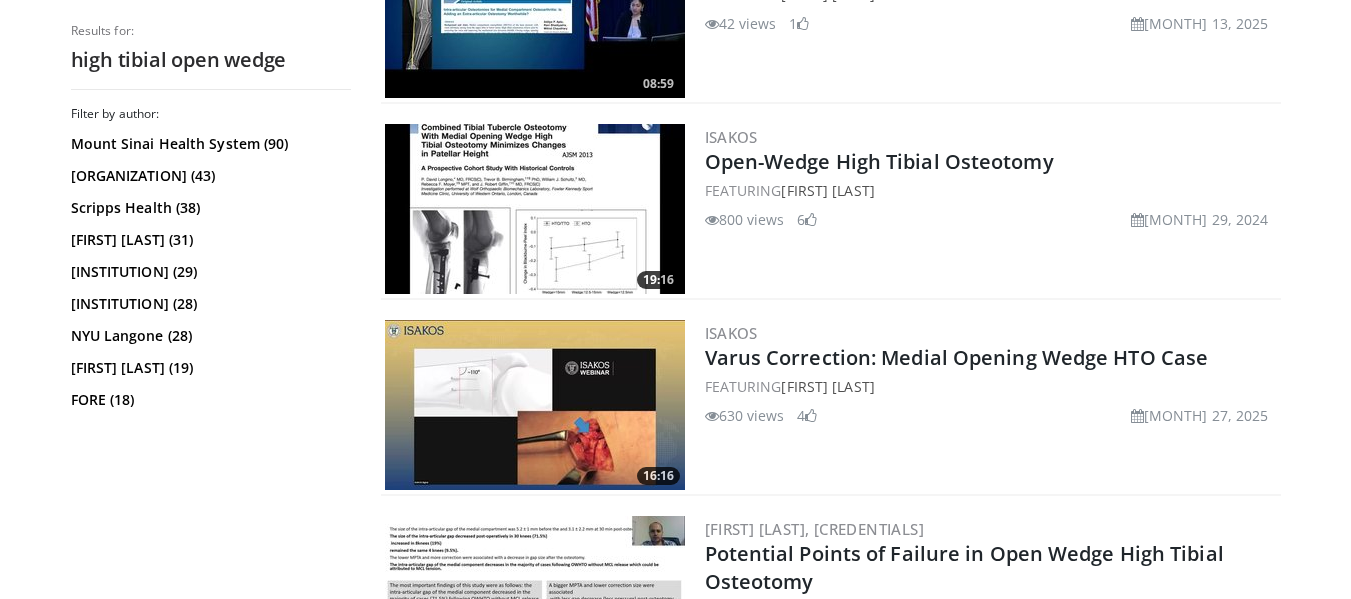 scroll, scrollTop: 1300, scrollLeft: 0, axis: vertical 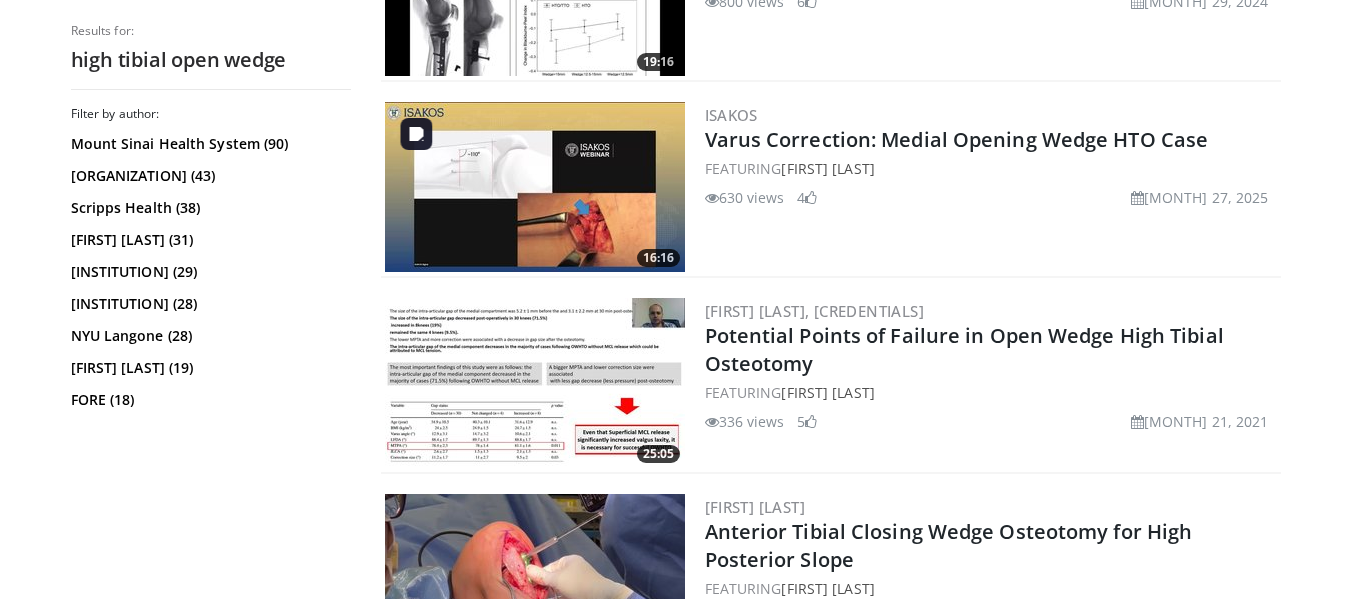 click at bounding box center [535, 187] 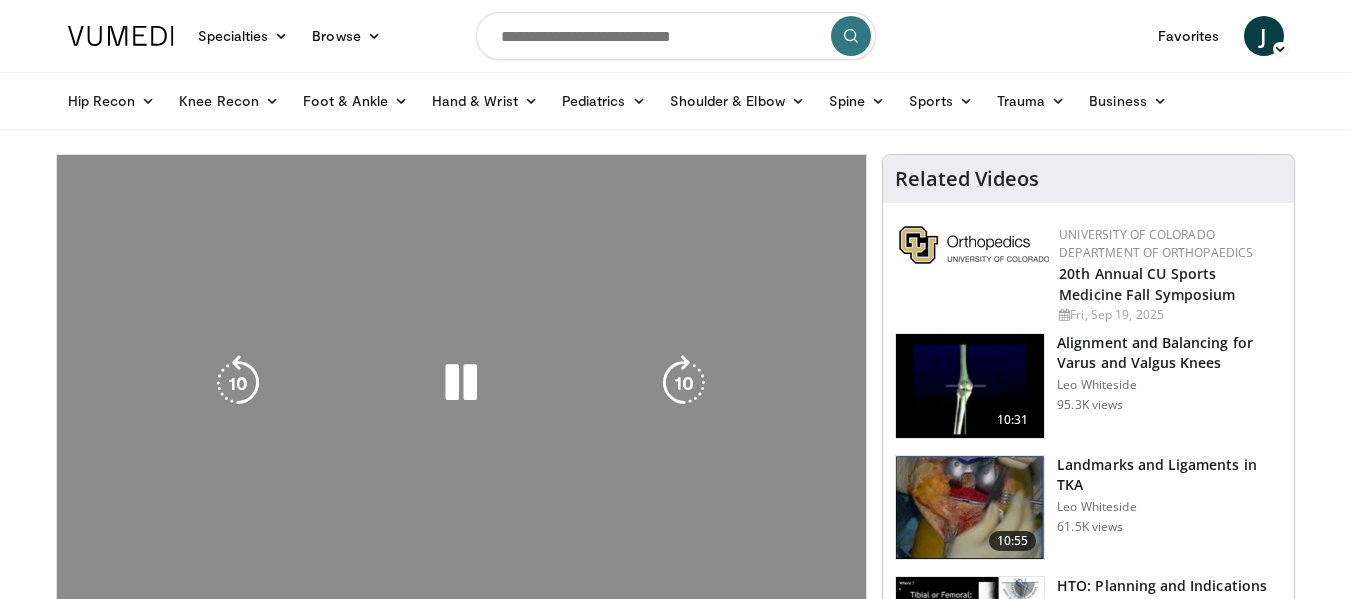 scroll, scrollTop: 0, scrollLeft: 0, axis: both 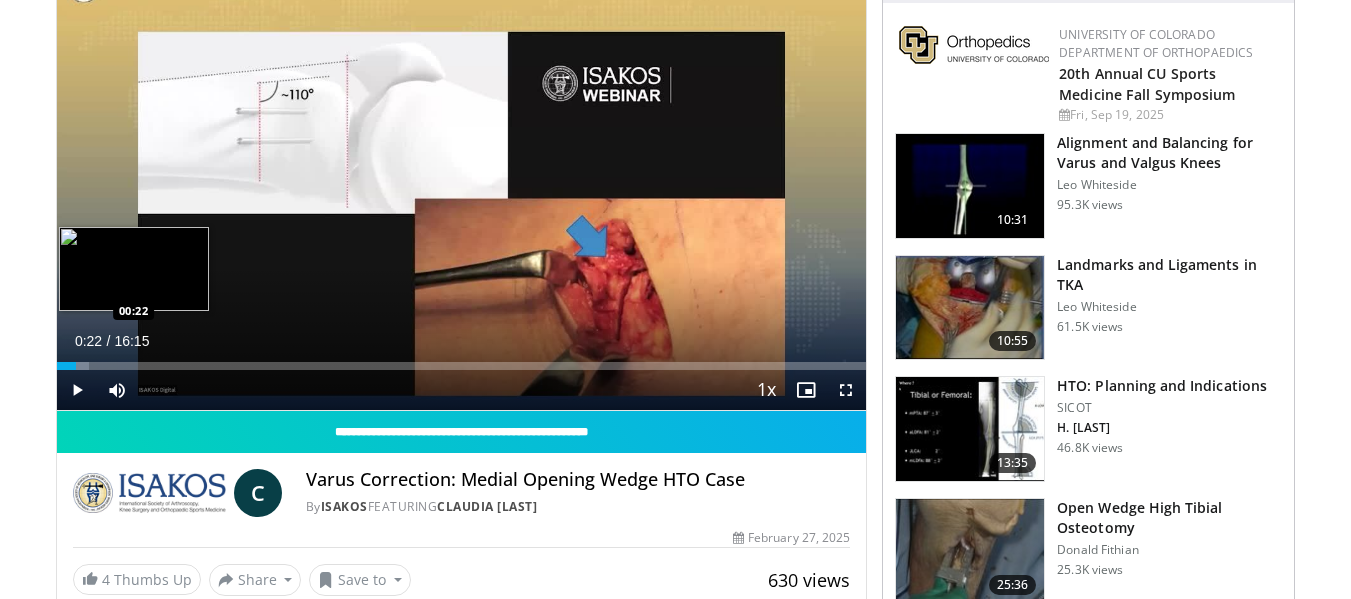 click on "Loaded :  4.06% 00:04 00:22" at bounding box center (462, 360) 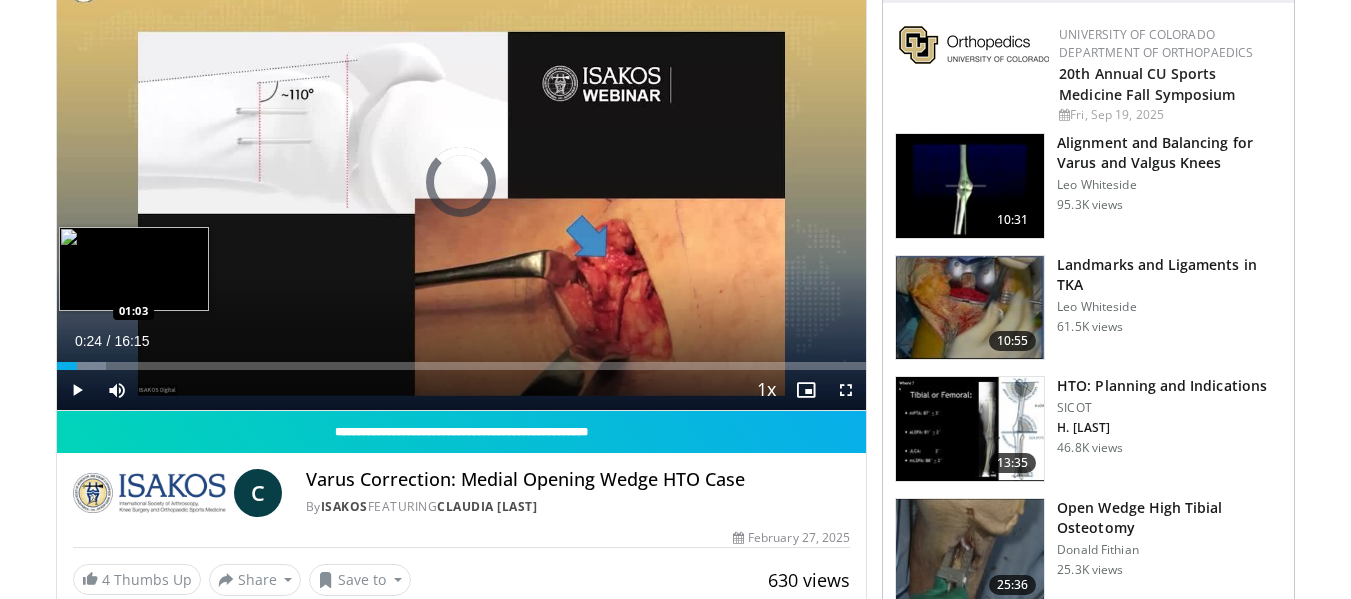 click on "Loaded :  6.09% 00:24 01:03" at bounding box center [462, 360] 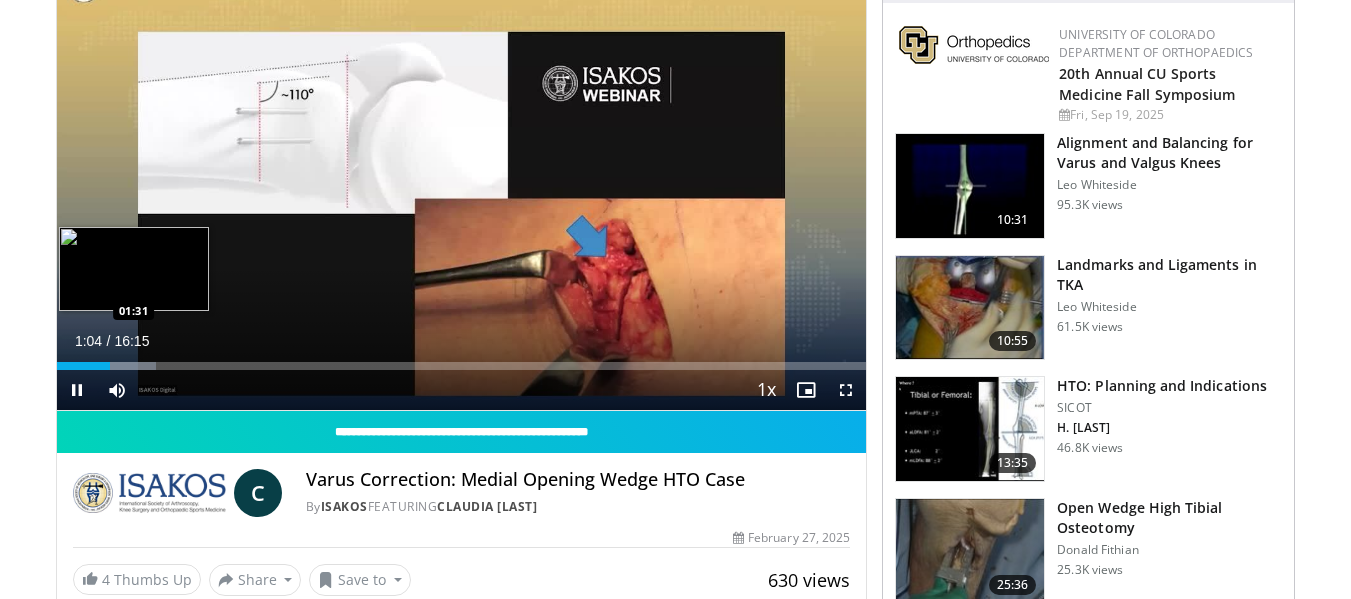 click on "Loaded :  12.30% 01:04 01:31" at bounding box center (462, 360) 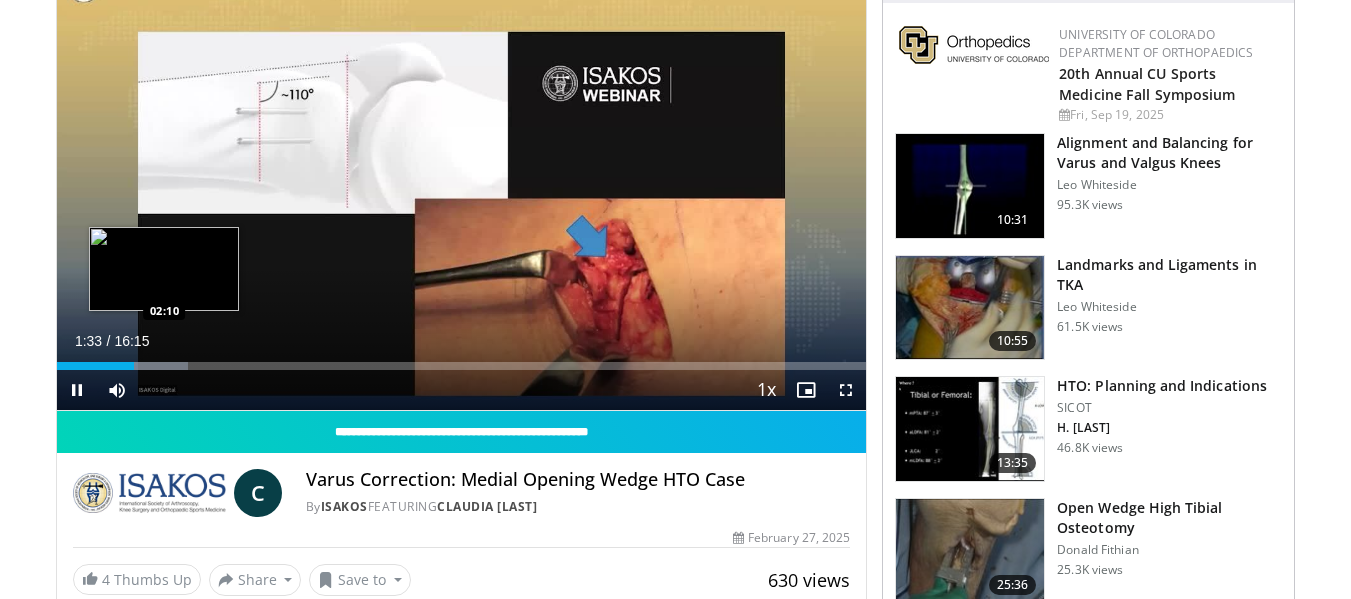 click at bounding box center (148, 366) 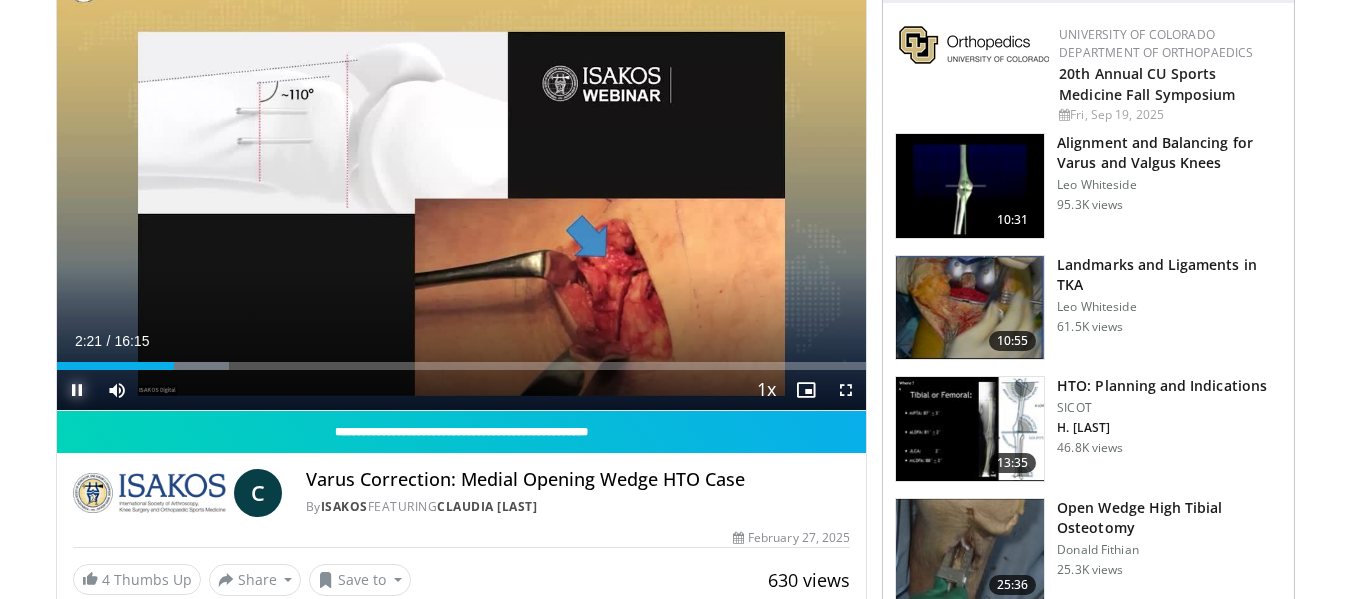 click at bounding box center (77, 390) 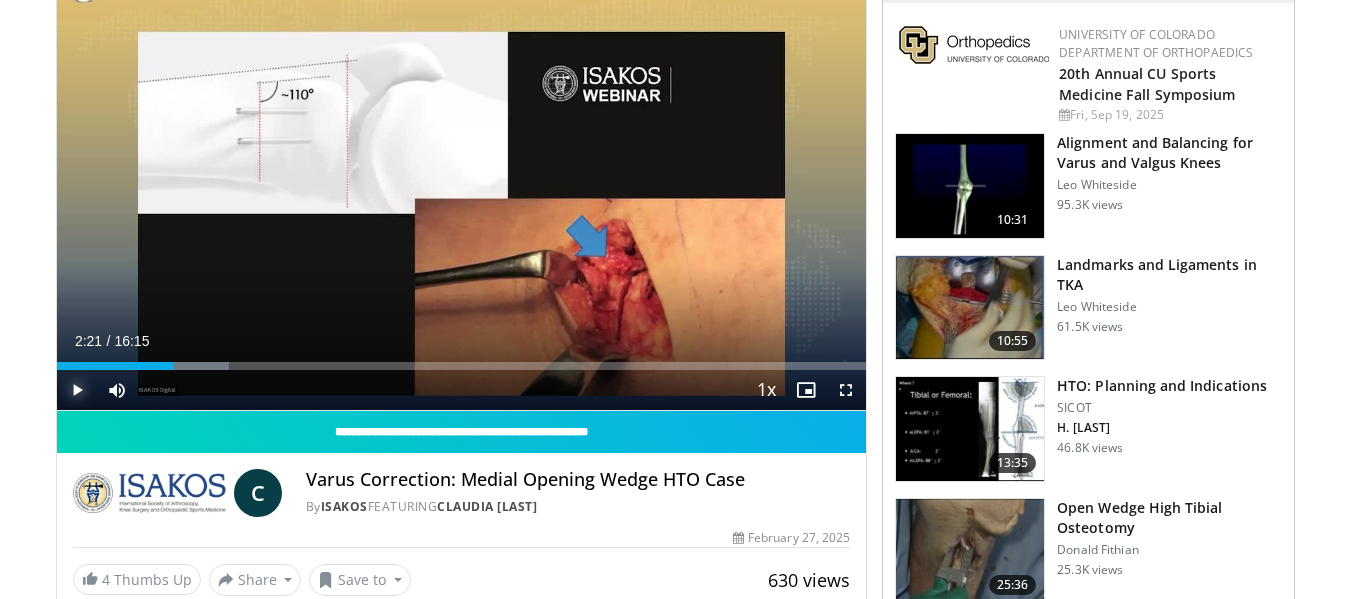 type 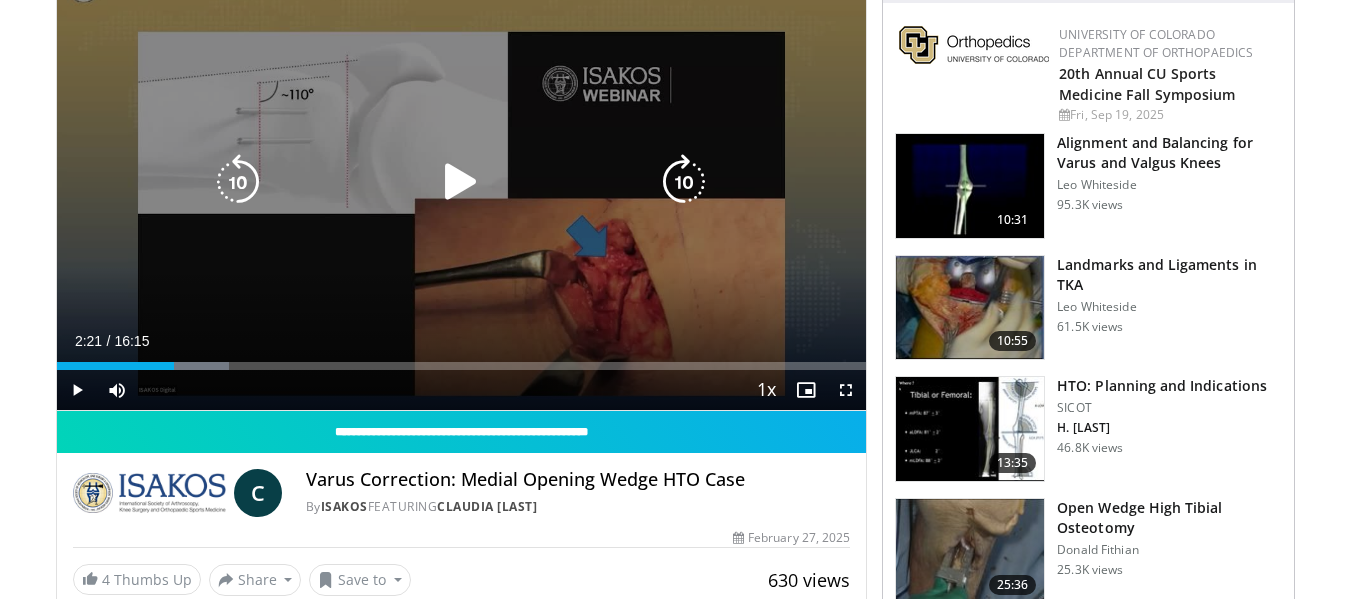 click on "10 seconds
Tap to unmute" at bounding box center (462, 182) 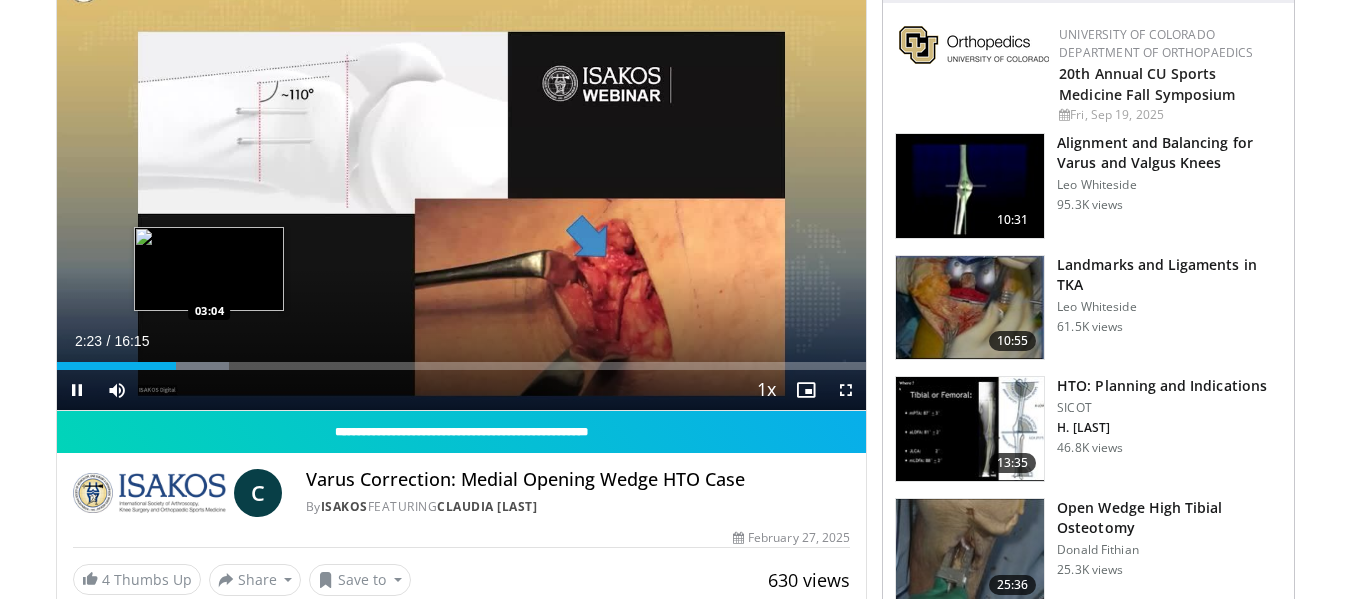 click on "Loaded :  21.34% 02:23 03:04" at bounding box center [462, 366] 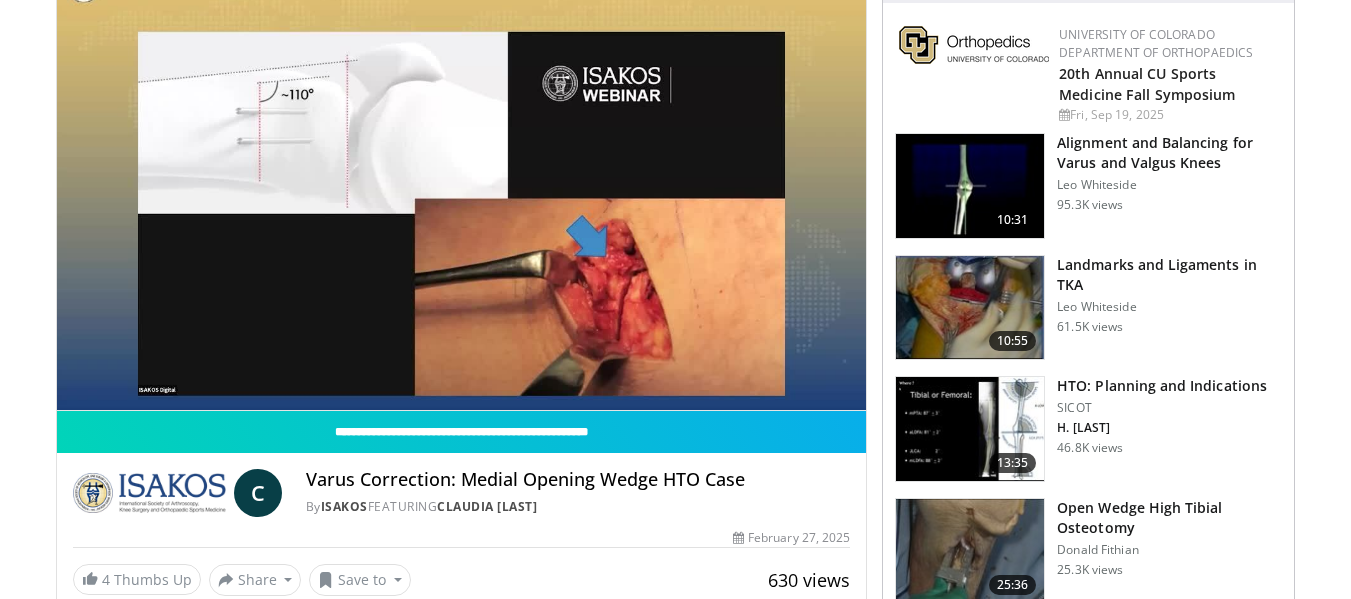 click on "**********" at bounding box center (462, 183) 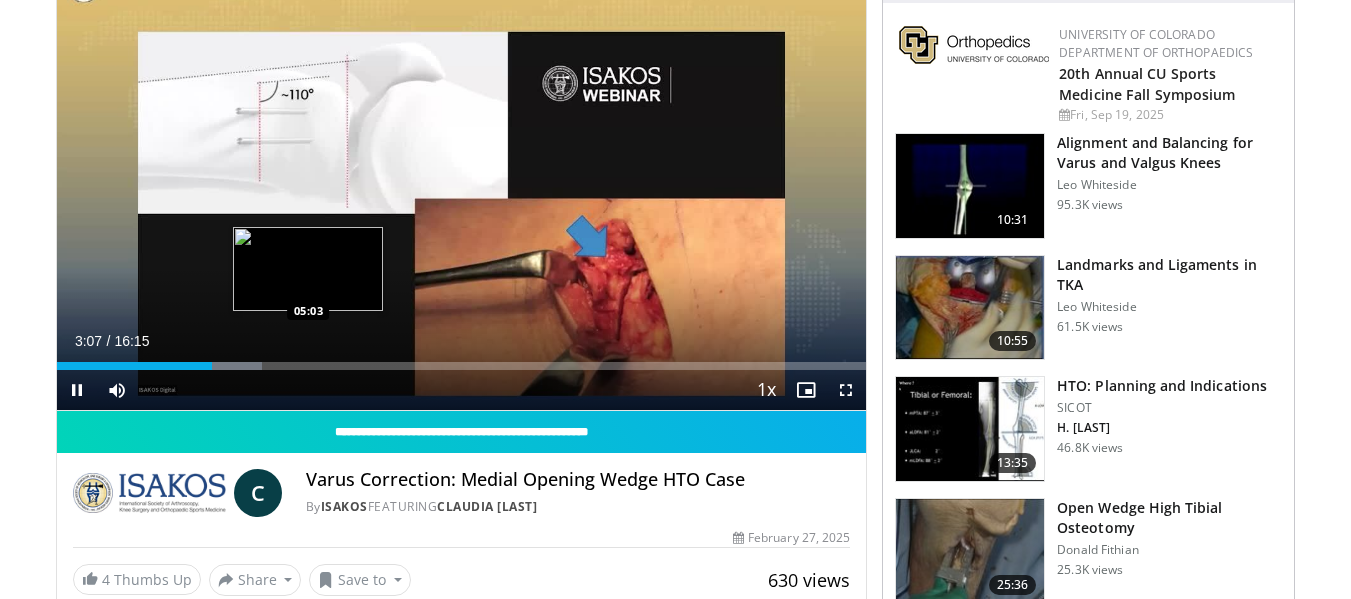 click on "Loaded :  25.41% 03:07 05:03" at bounding box center [462, 360] 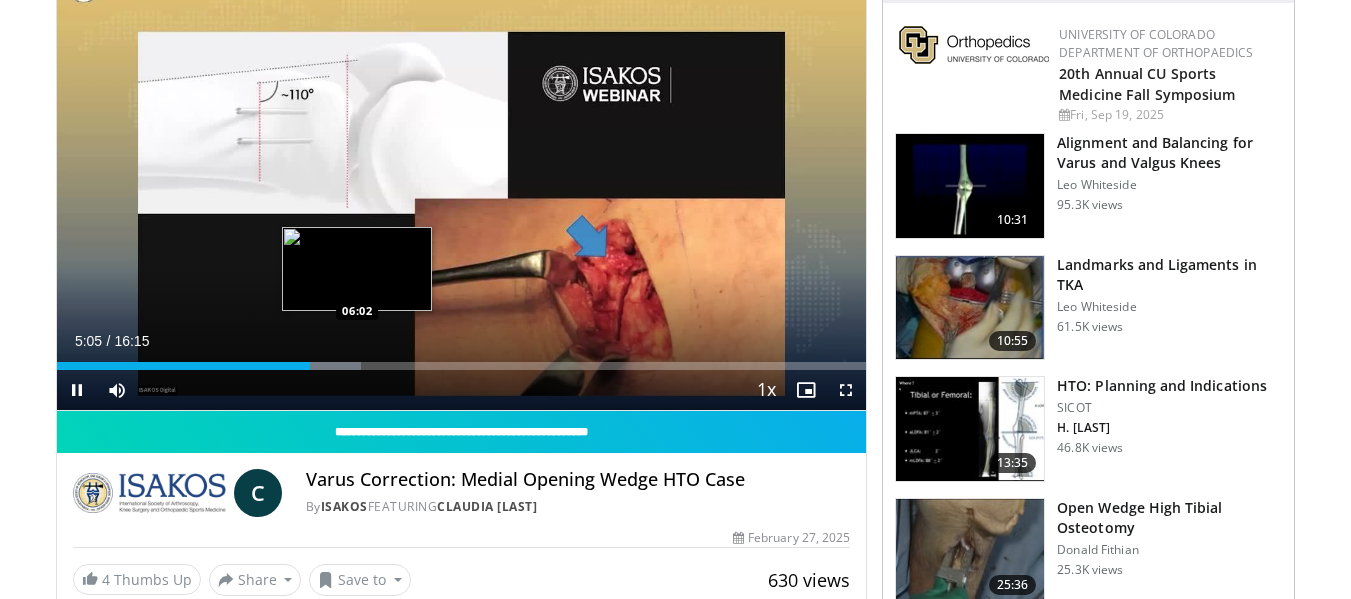 click on "Loaded :  37.60% 05:05 06:02" at bounding box center [462, 366] 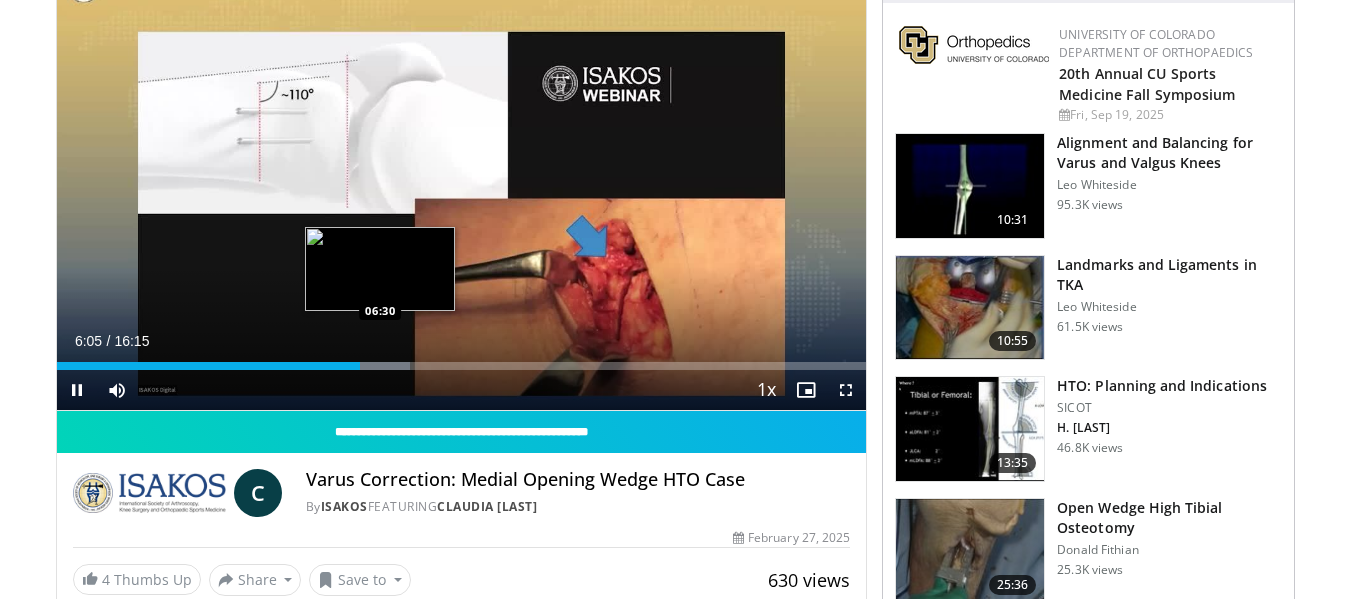 click on "Loaded :  43.70% 06:05 06:30" at bounding box center [462, 360] 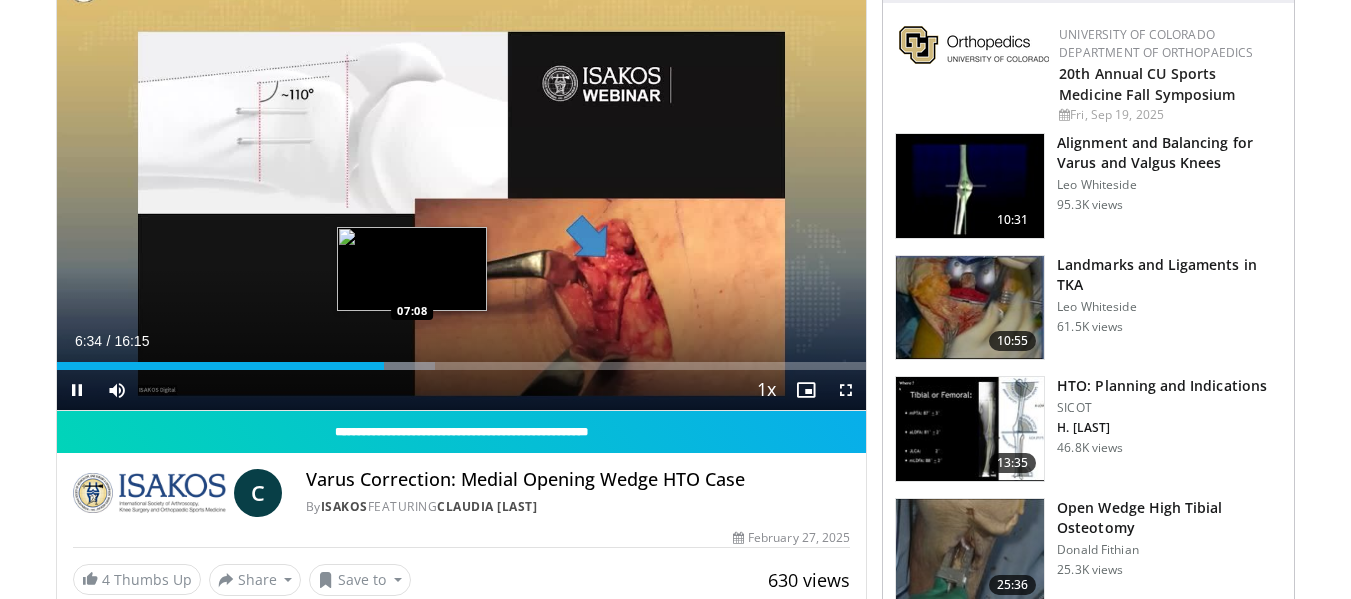 click at bounding box center [396, 366] 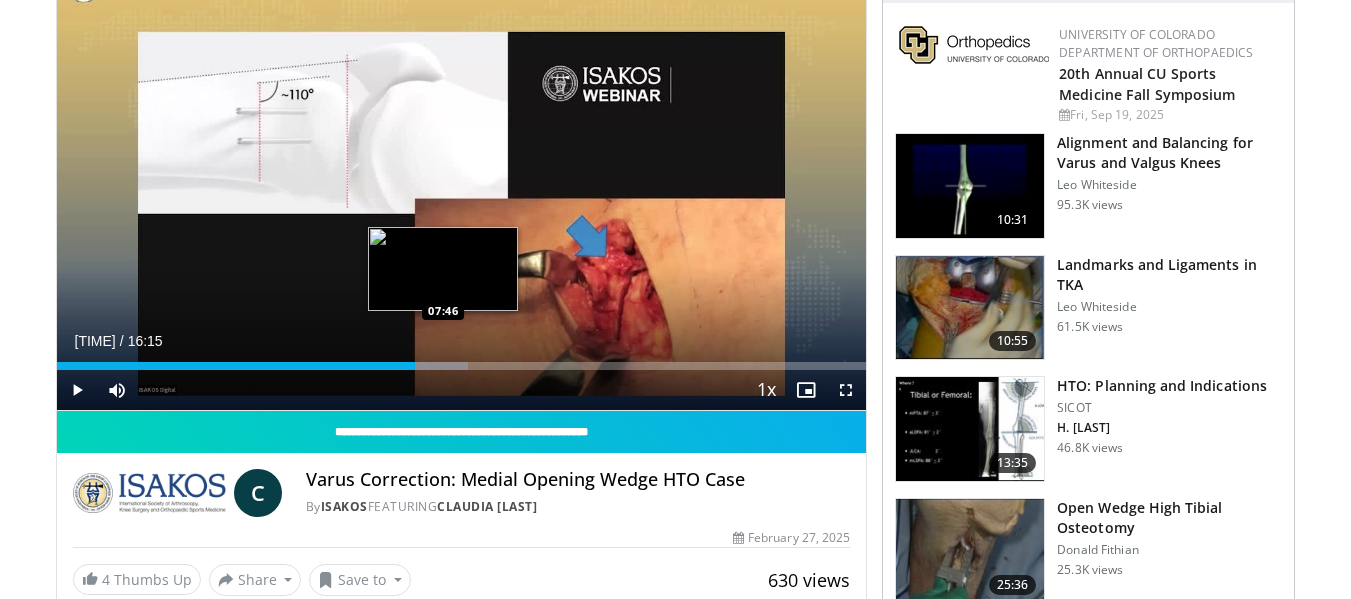 click at bounding box center [429, 366] 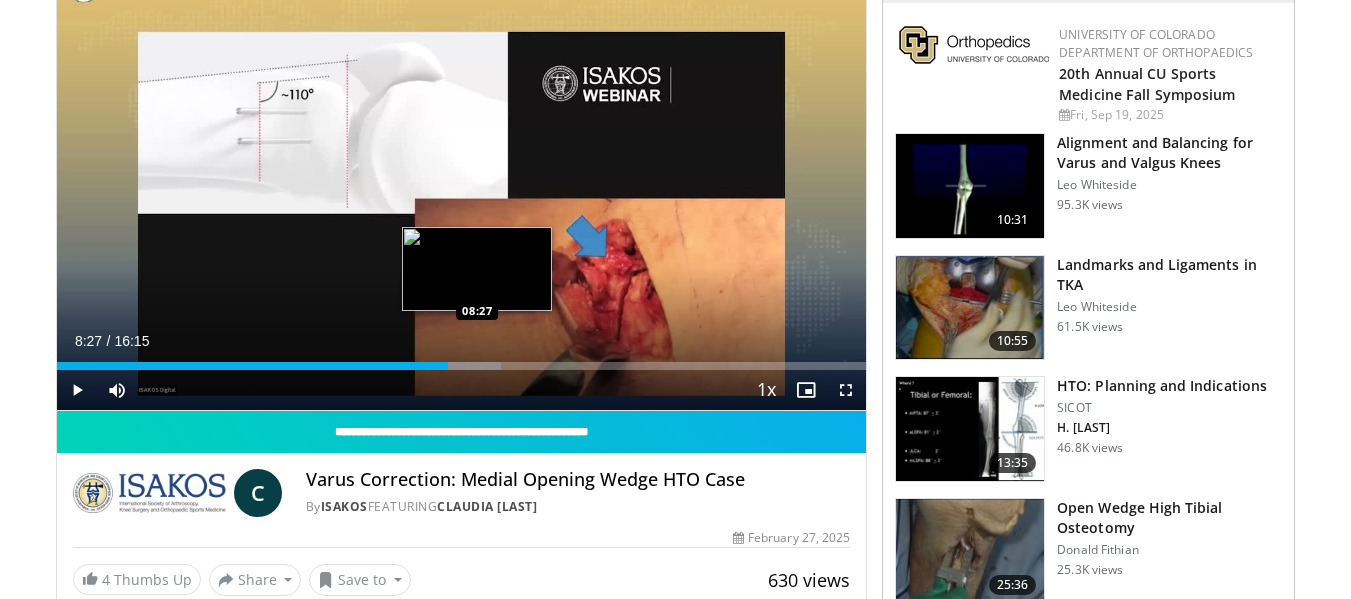 click at bounding box center [462, 366] 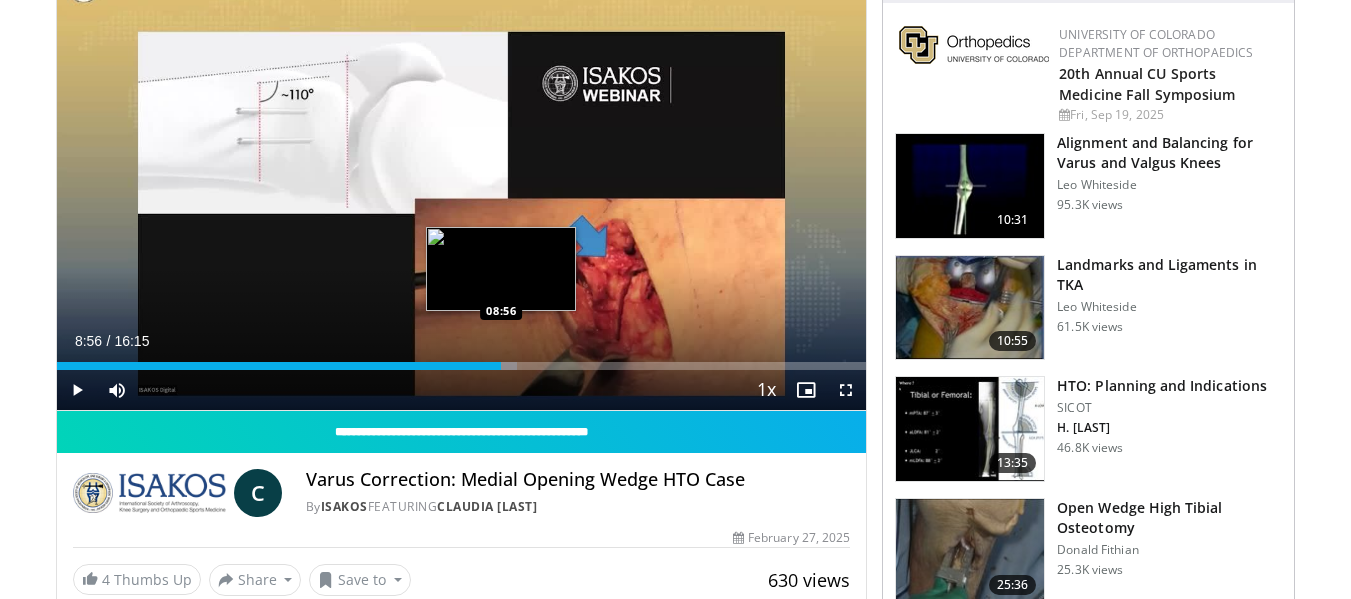click on "Loaded :  56.92% 08:28 08:56" at bounding box center [462, 366] 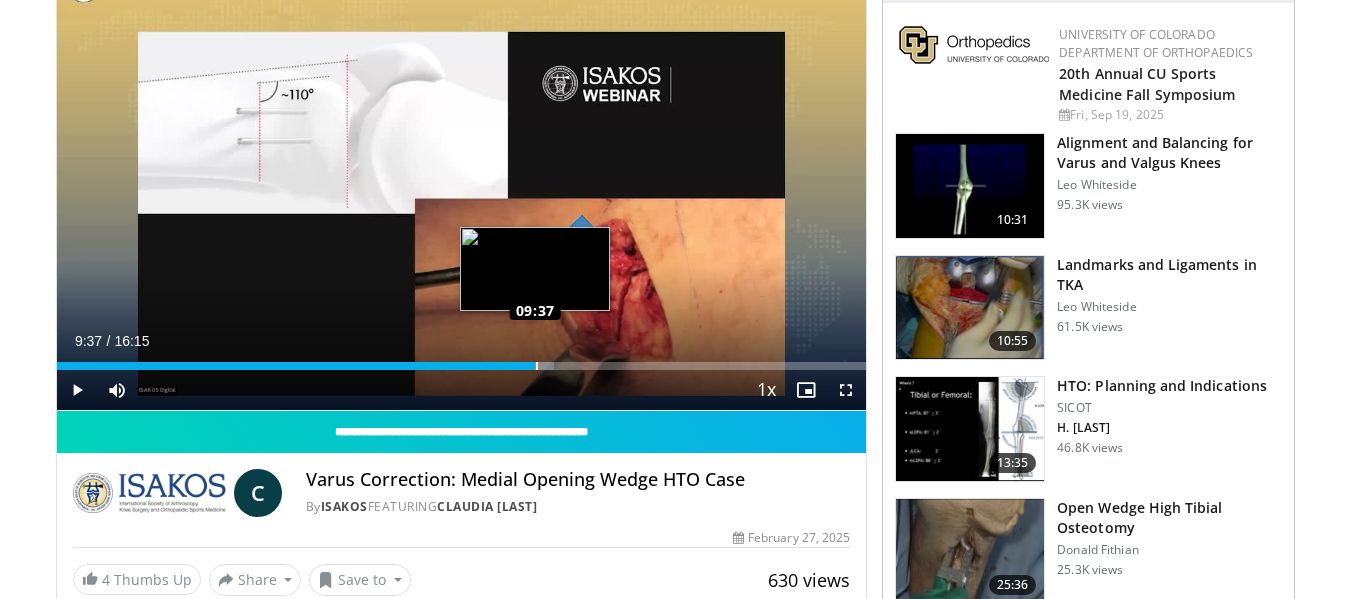 click on "Loaded :  61.49% 09:38 09:37" at bounding box center (462, 360) 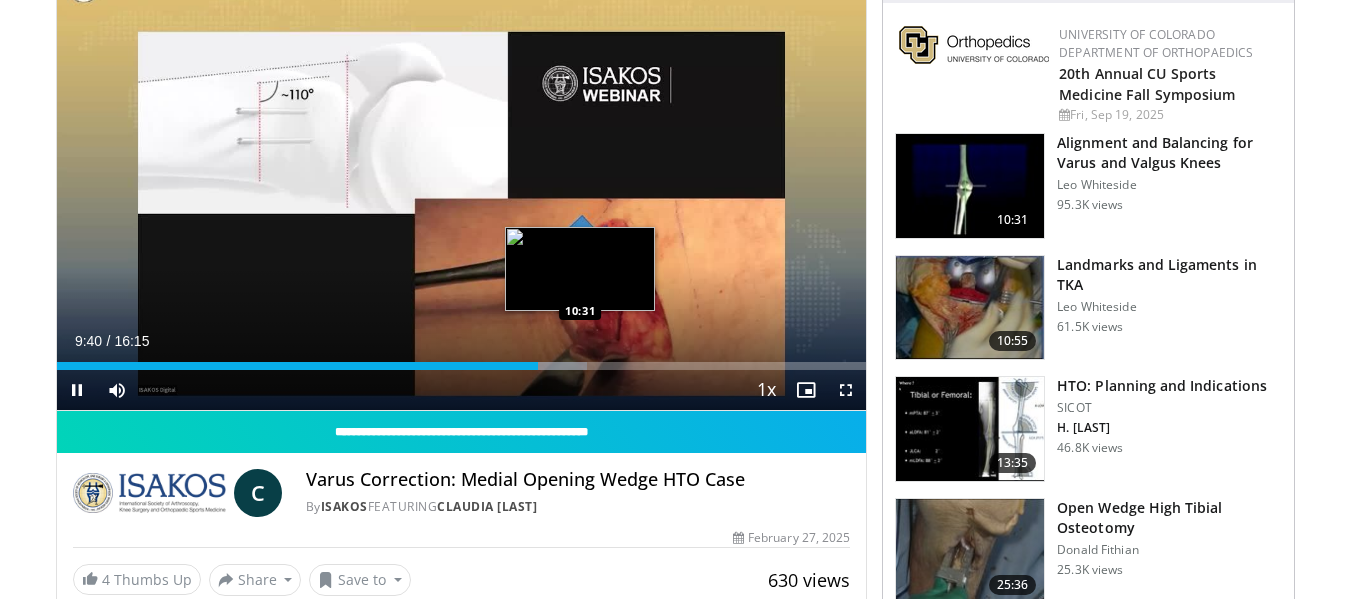 click on "Loaded :  65.58% 09:40 10:31" at bounding box center (462, 366) 